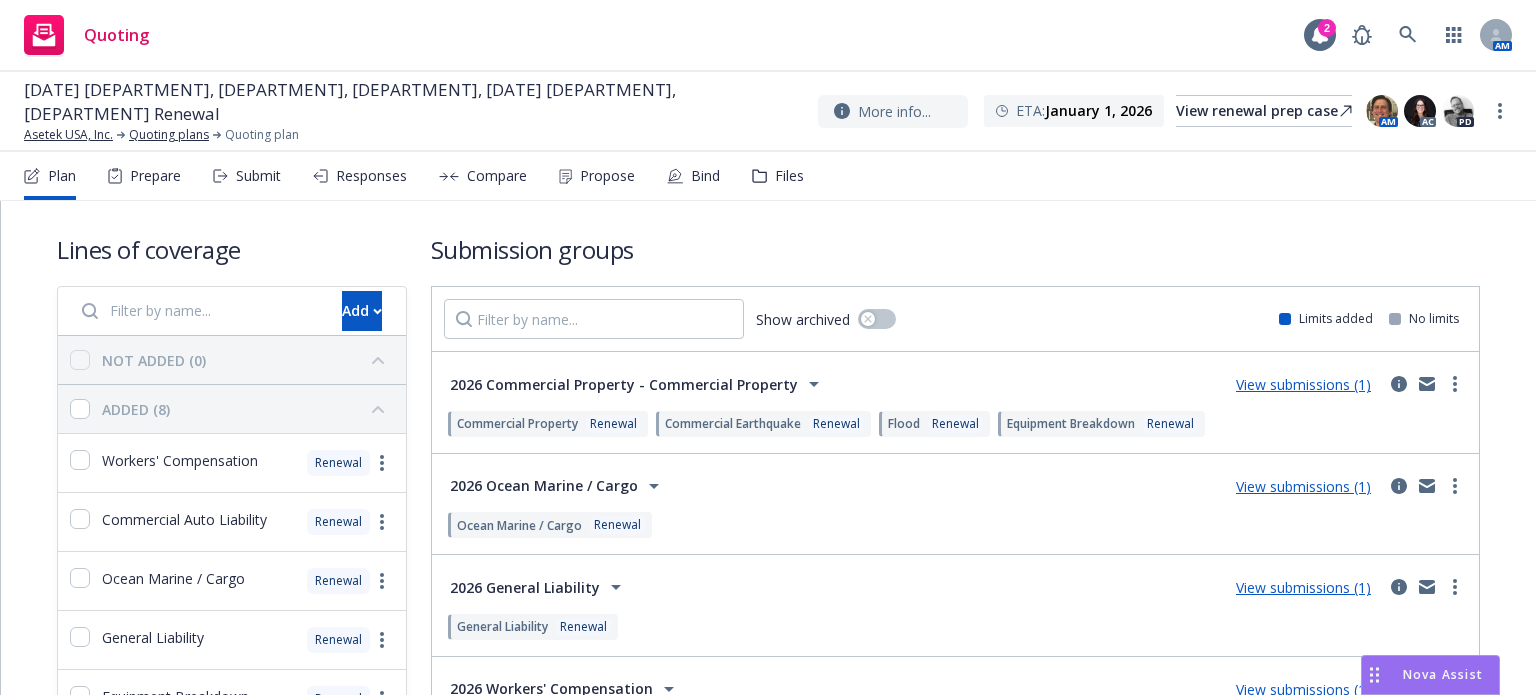 scroll, scrollTop: 0, scrollLeft: 0, axis: both 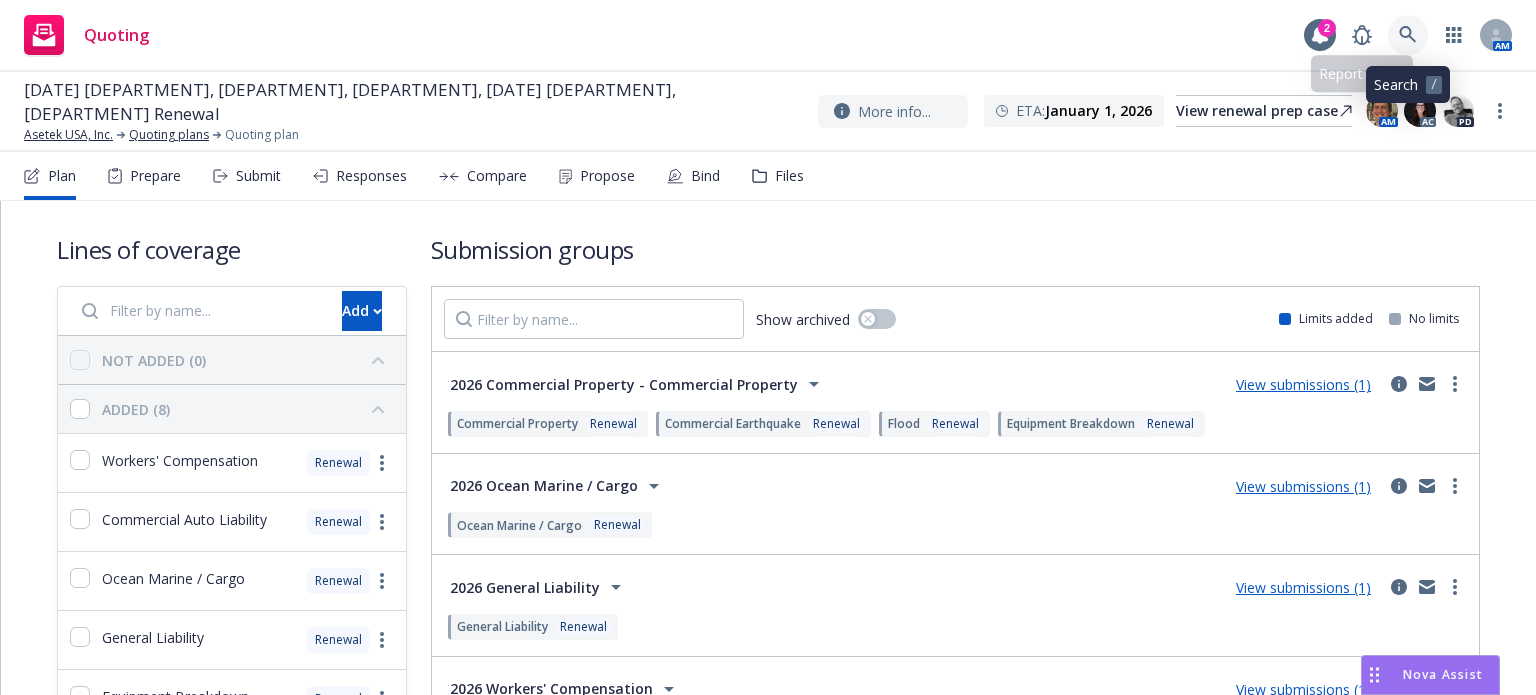 click 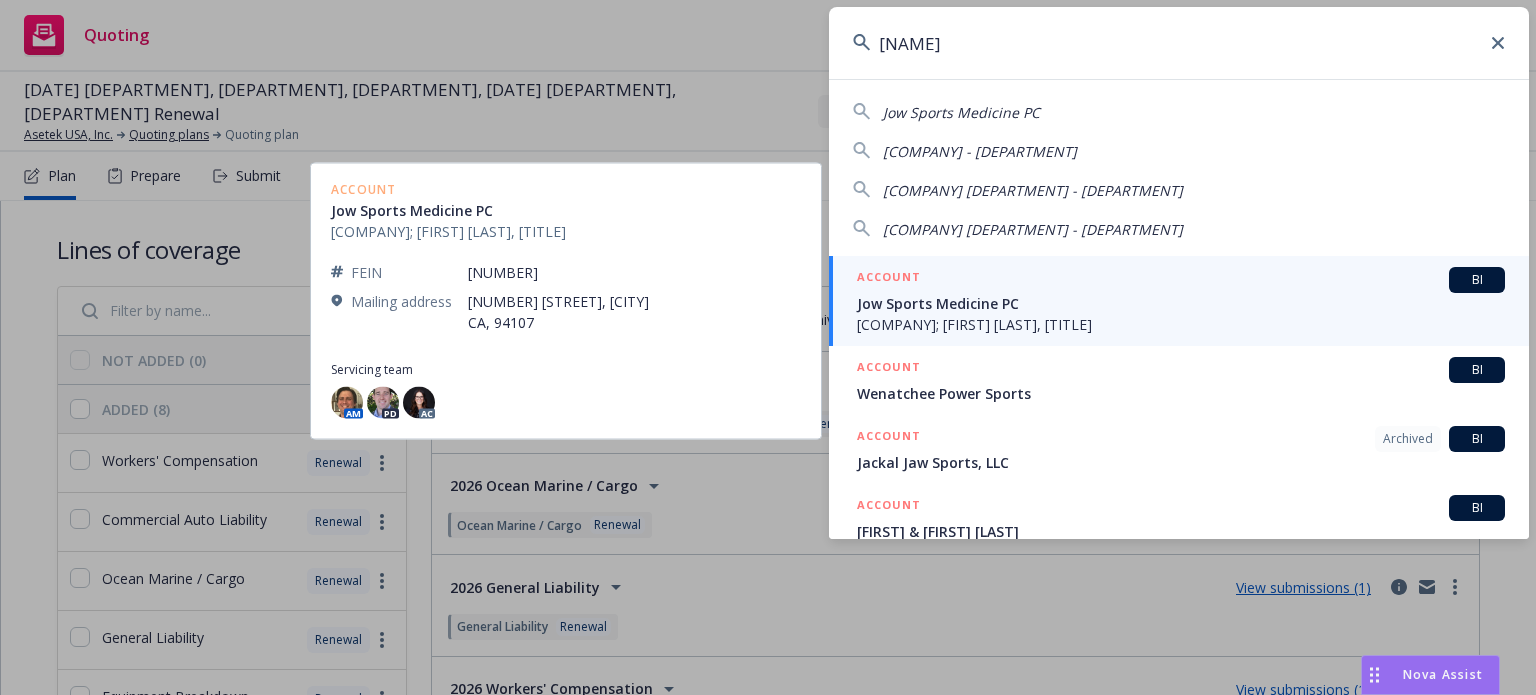 type on "jow sport" 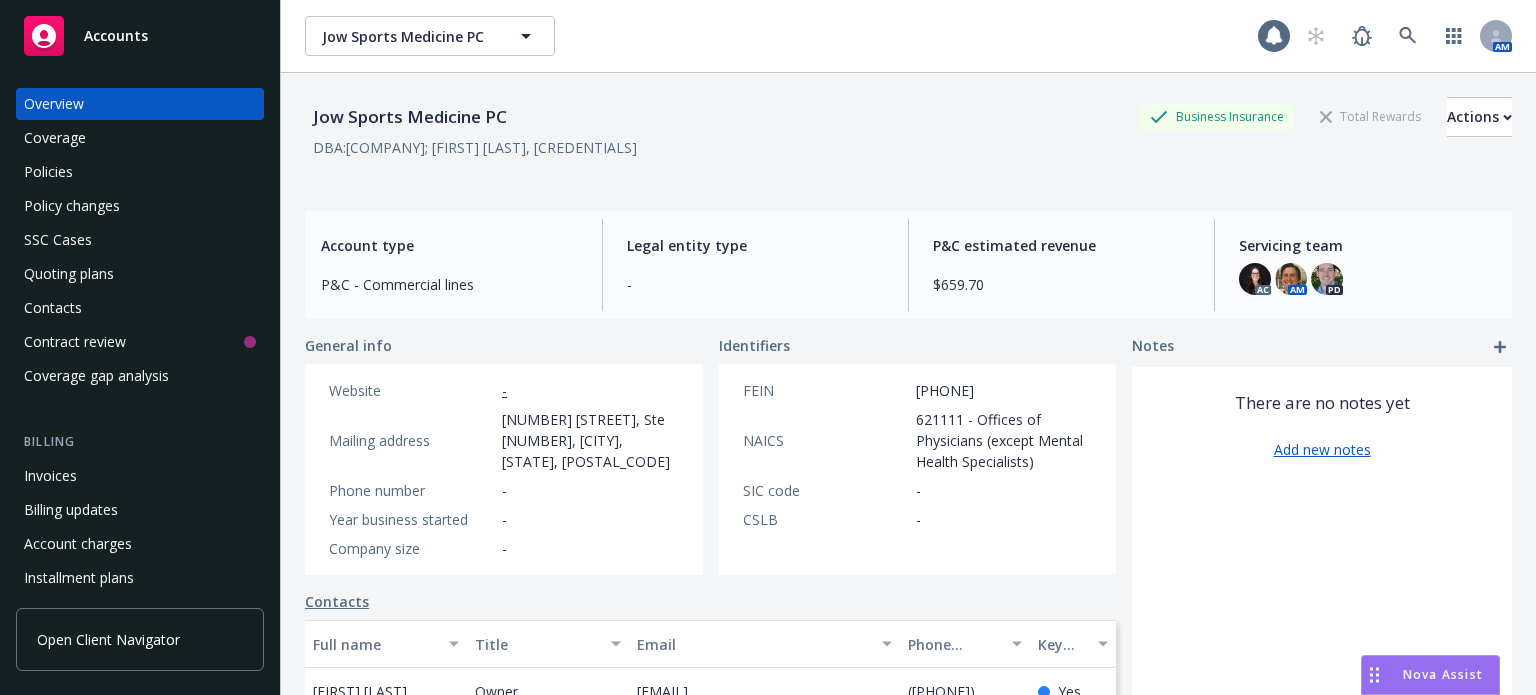 scroll, scrollTop: 0, scrollLeft: 0, axis: both 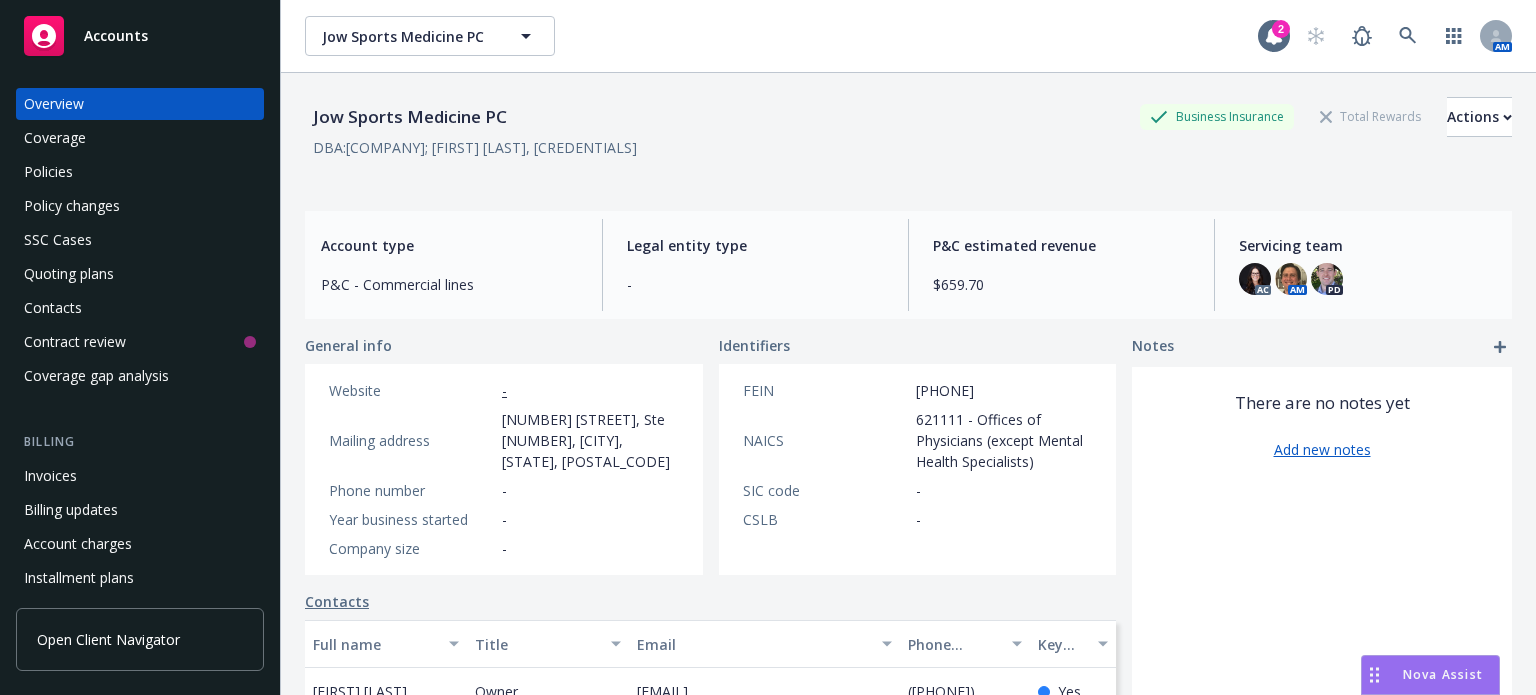 click on "Contacts" at bounding box center [140, 308] 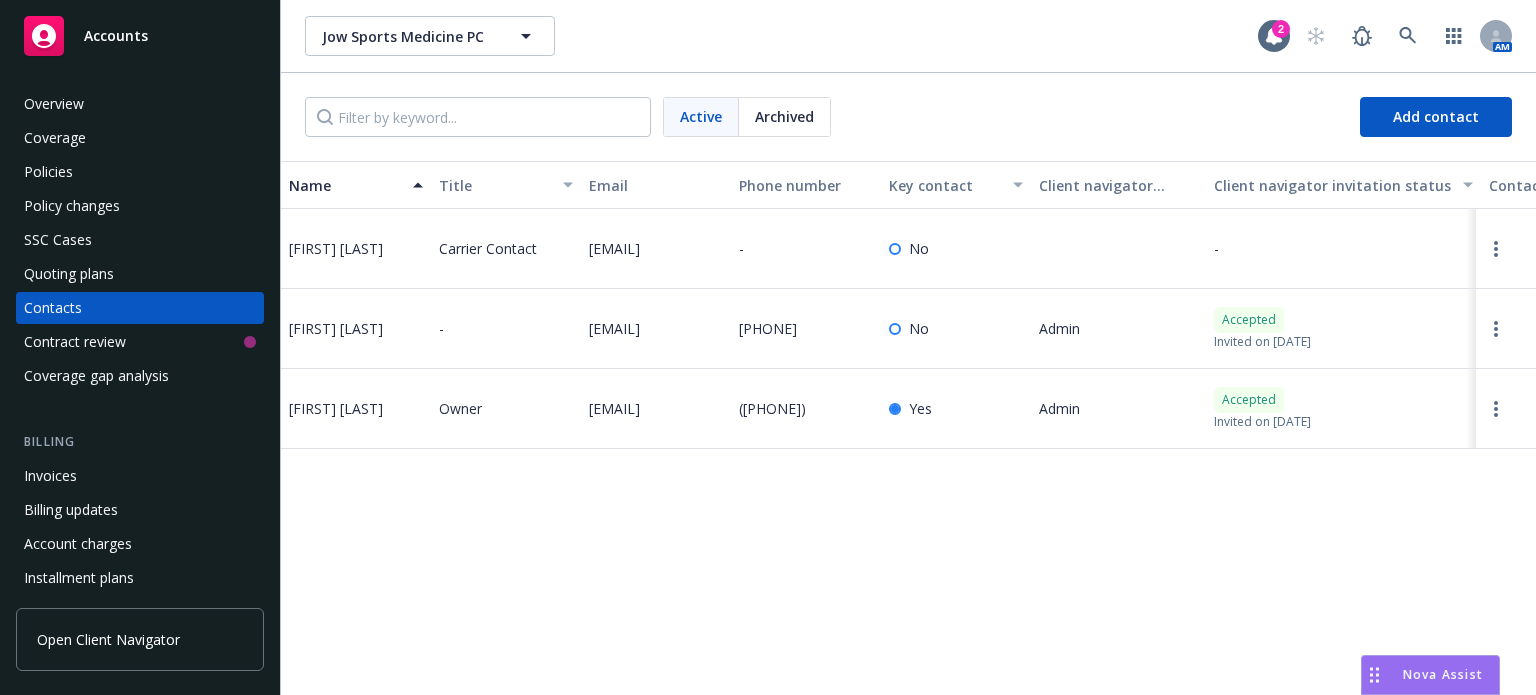 drag, startPoint x: 637, startPoint y: 347, endPoint x: 588, endPoint y: 319, distance: 56.435802 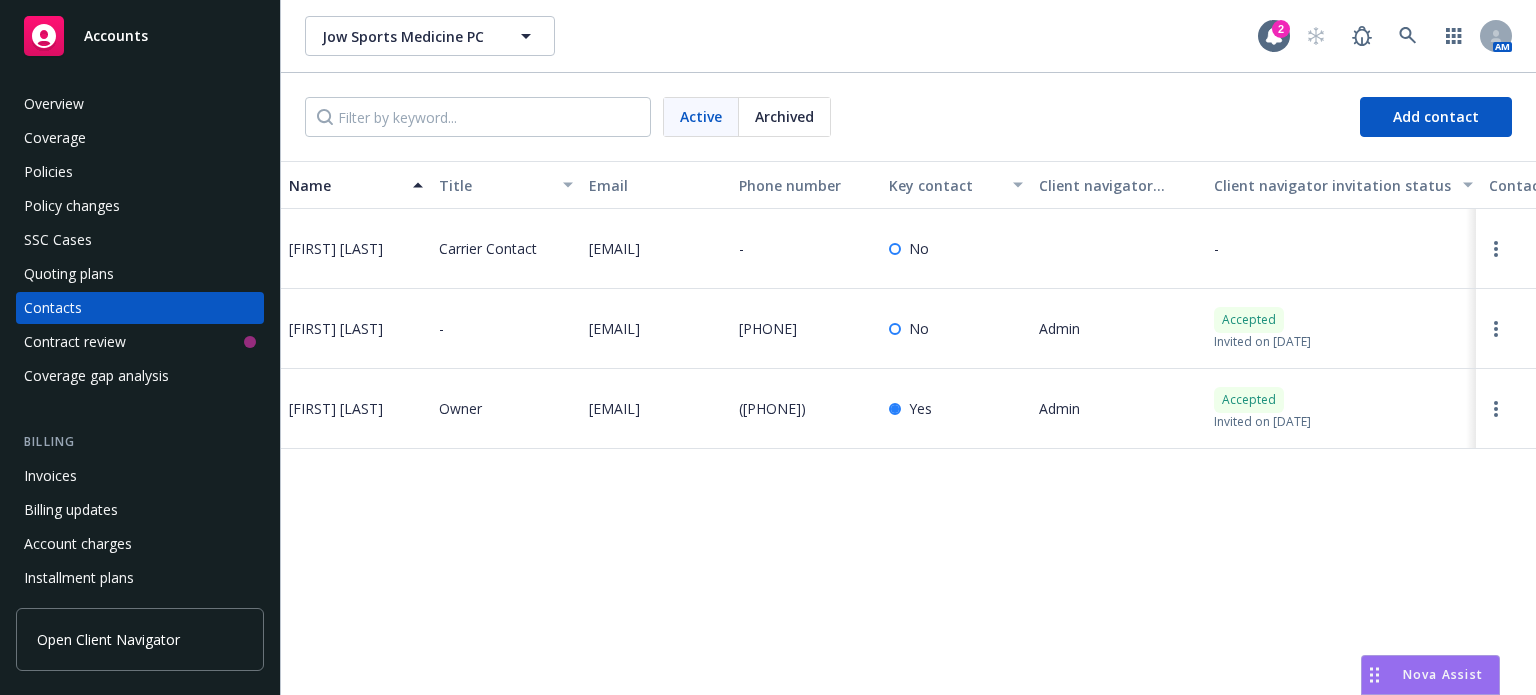click on "[EMAIL]" at bounding box center [656, 329] 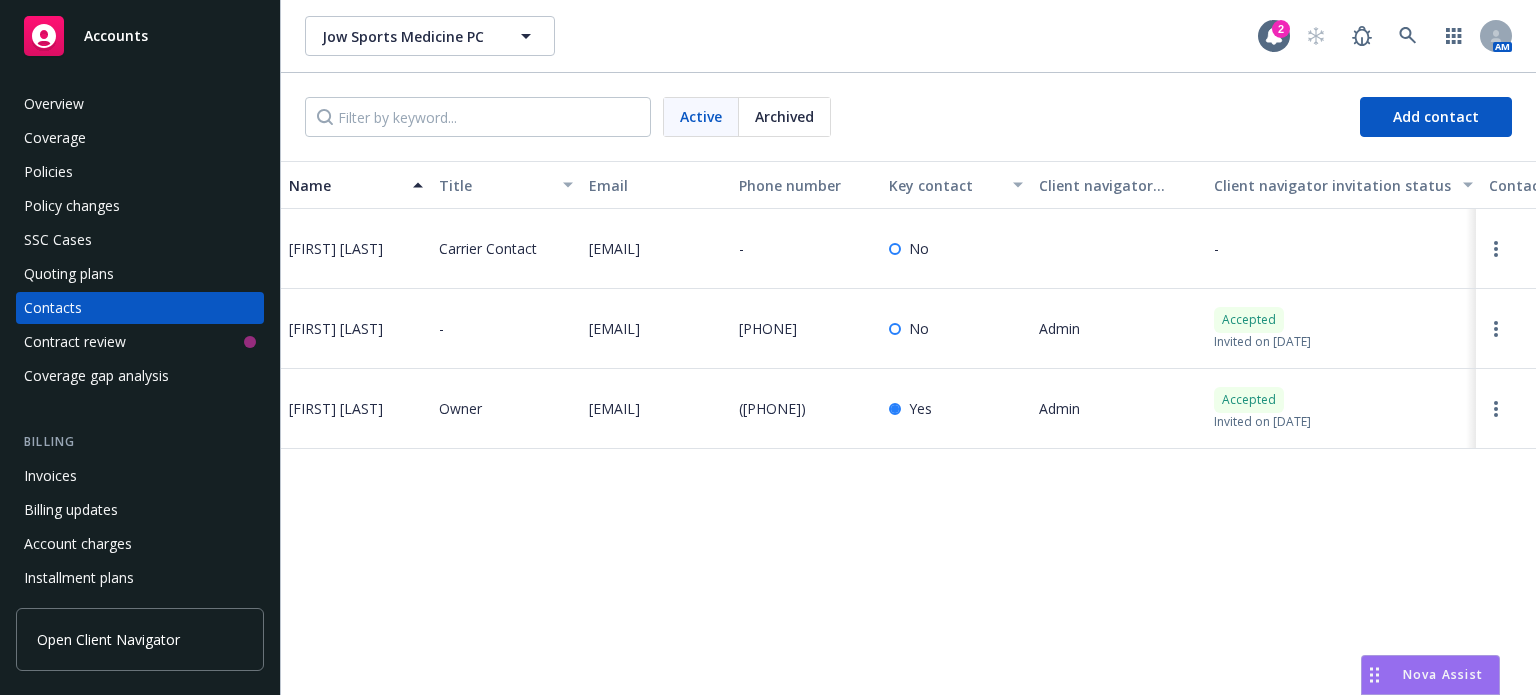 click on "Overview" at bounding box center (140, 104) 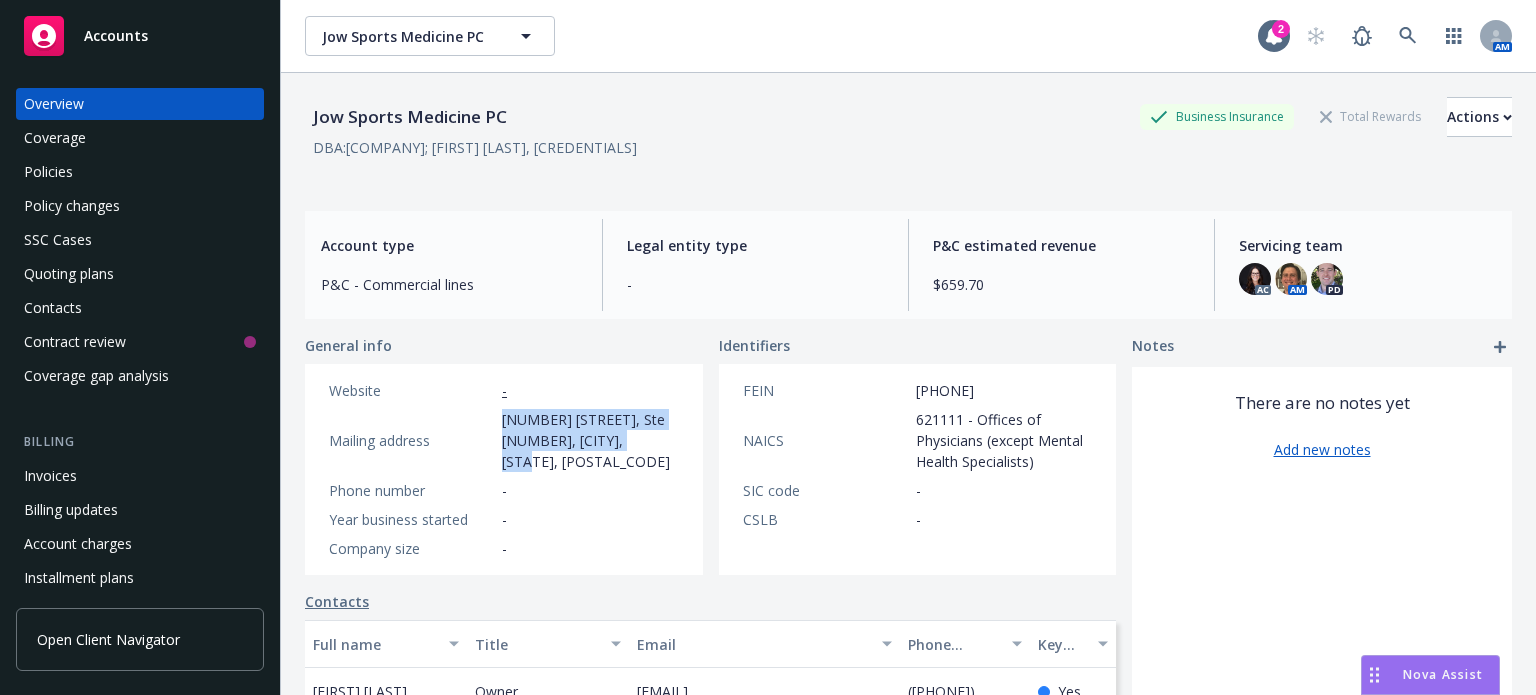 drag, startPoint x: 643, startPoint y: 447, endPoint x: 496, endPoint y: 423, distance: 148.9463 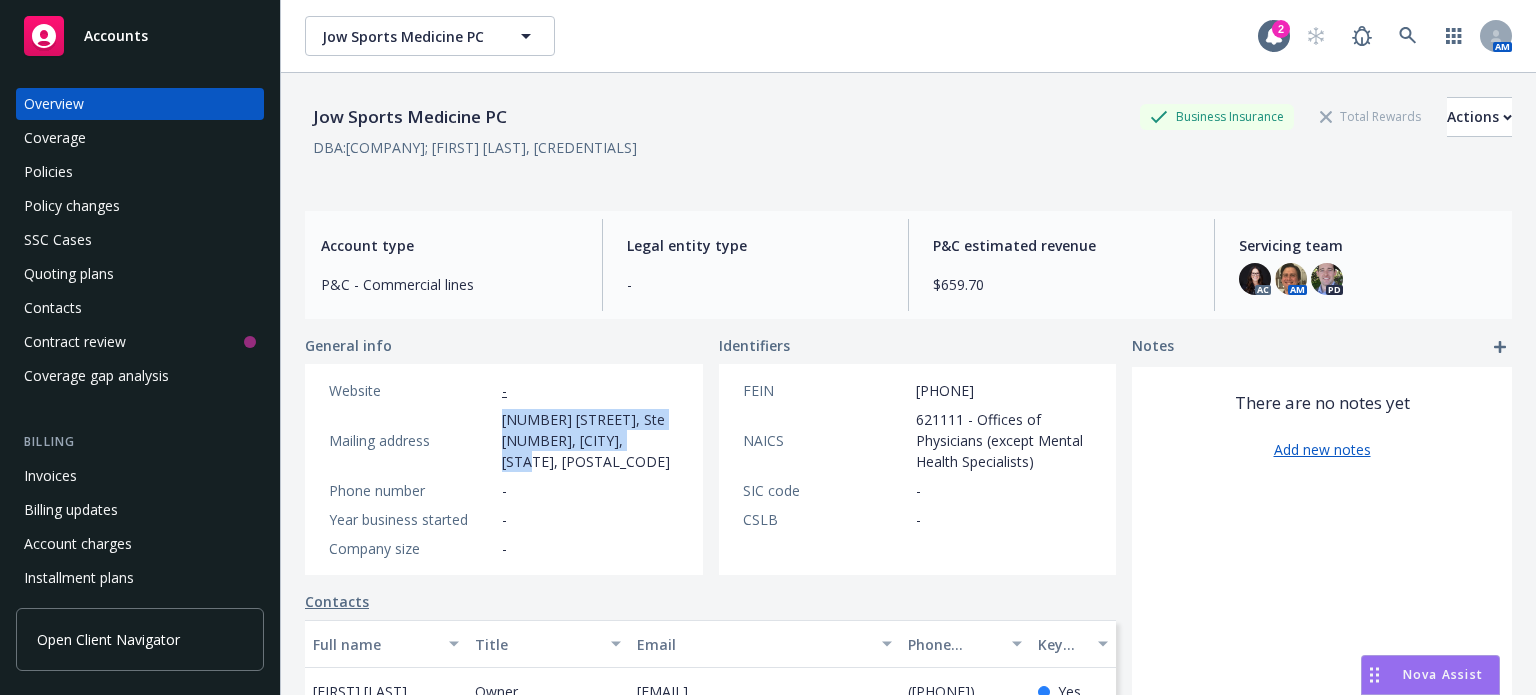 click on "Mailing address [NUMBER] [STREET], Ste [NUMBER], [CITY], [STATE], [POSTAL_CODE]" at bounding box center (504, 440) 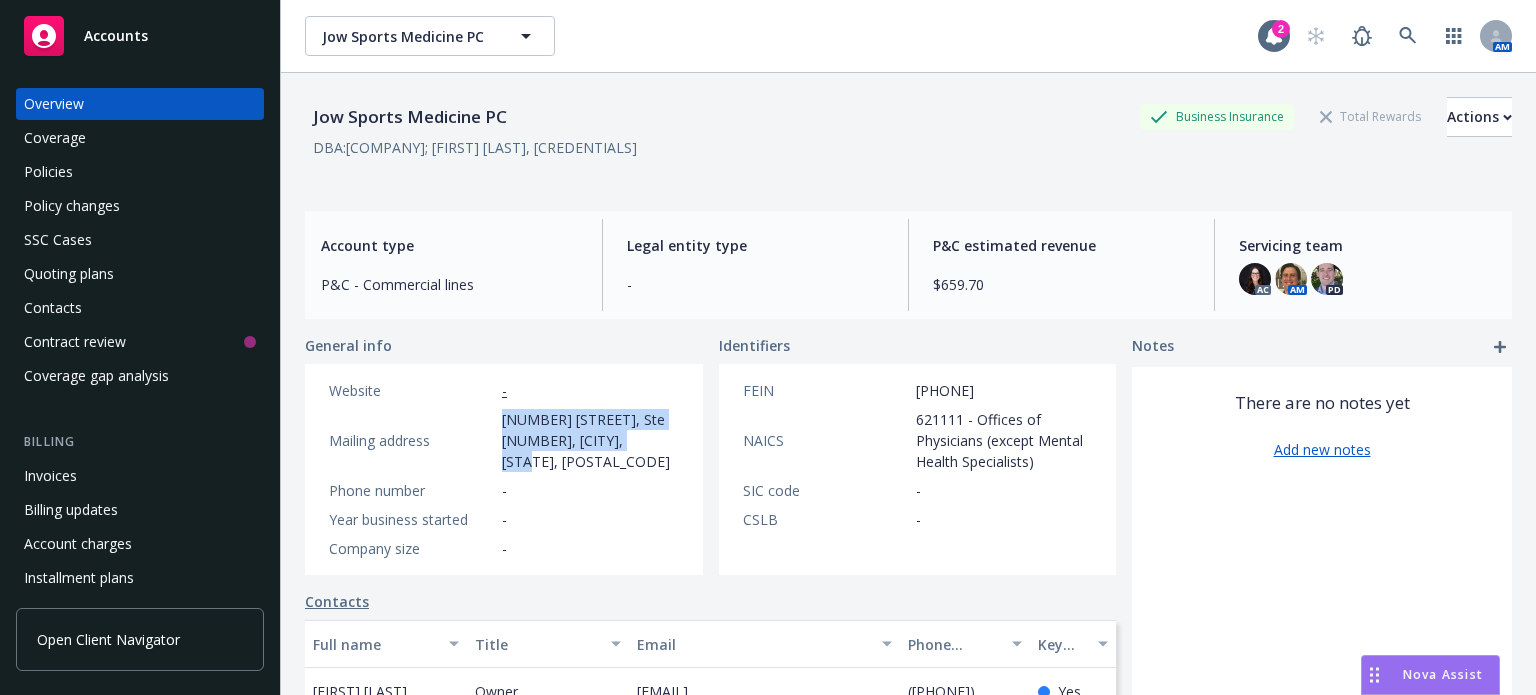 copy on "[NUMBER] [STREET], Ste [NUMBER], [CITY], [STATE], [POSTAL_CODE]" 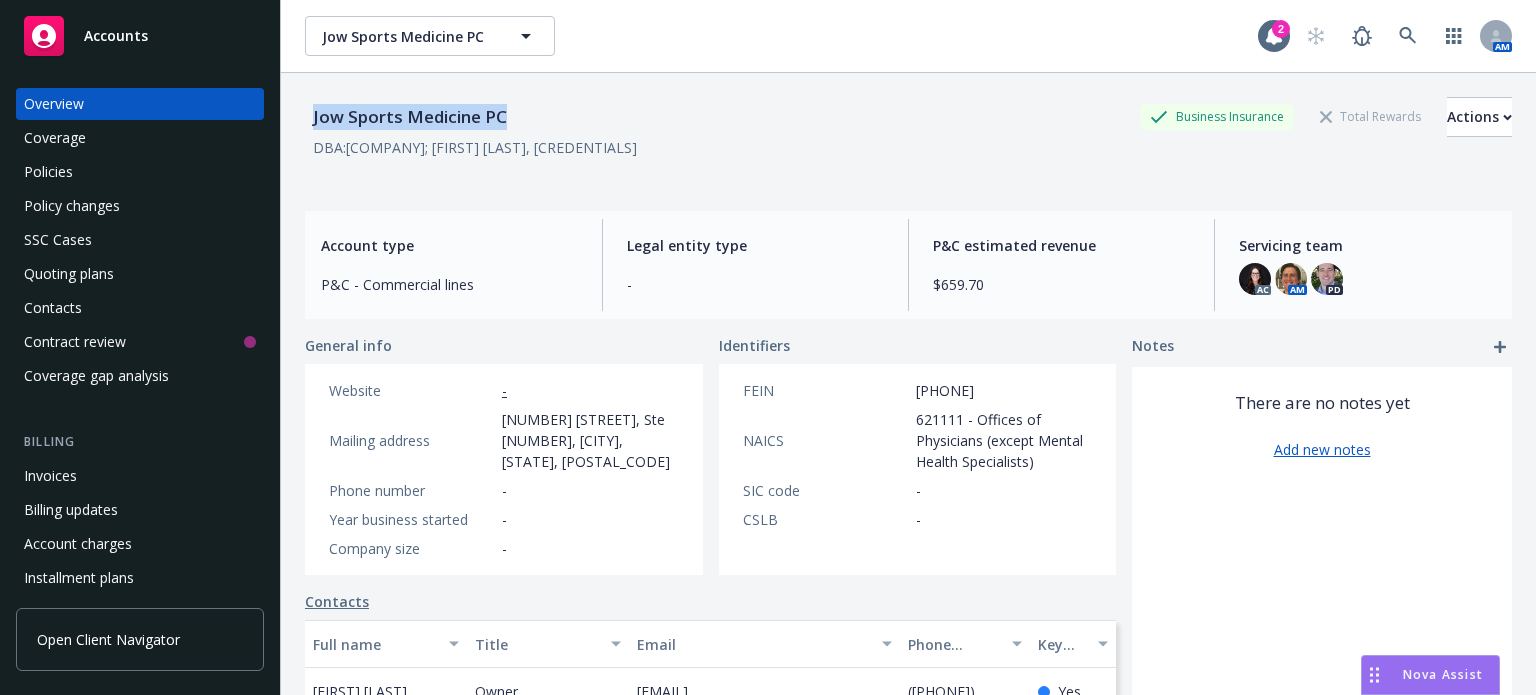 drag, startPoint x: 519, startPoint y: 117, endPoint x: 304, endPoint y: 124, distance: 215.11392 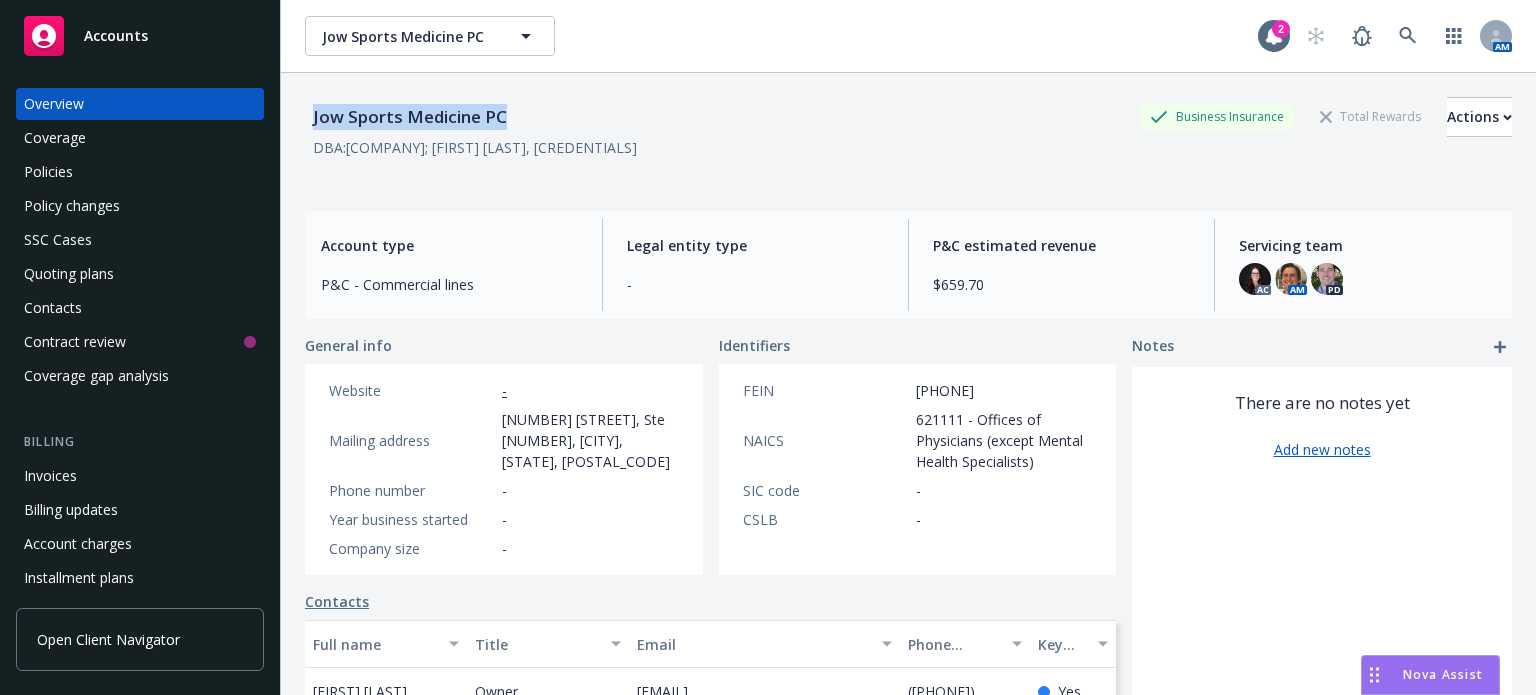 click on "[COMPANY] [COMPANY]   [GENERAL]   [GENERAL] [GENERAL]" at bounding box center [908, 117] 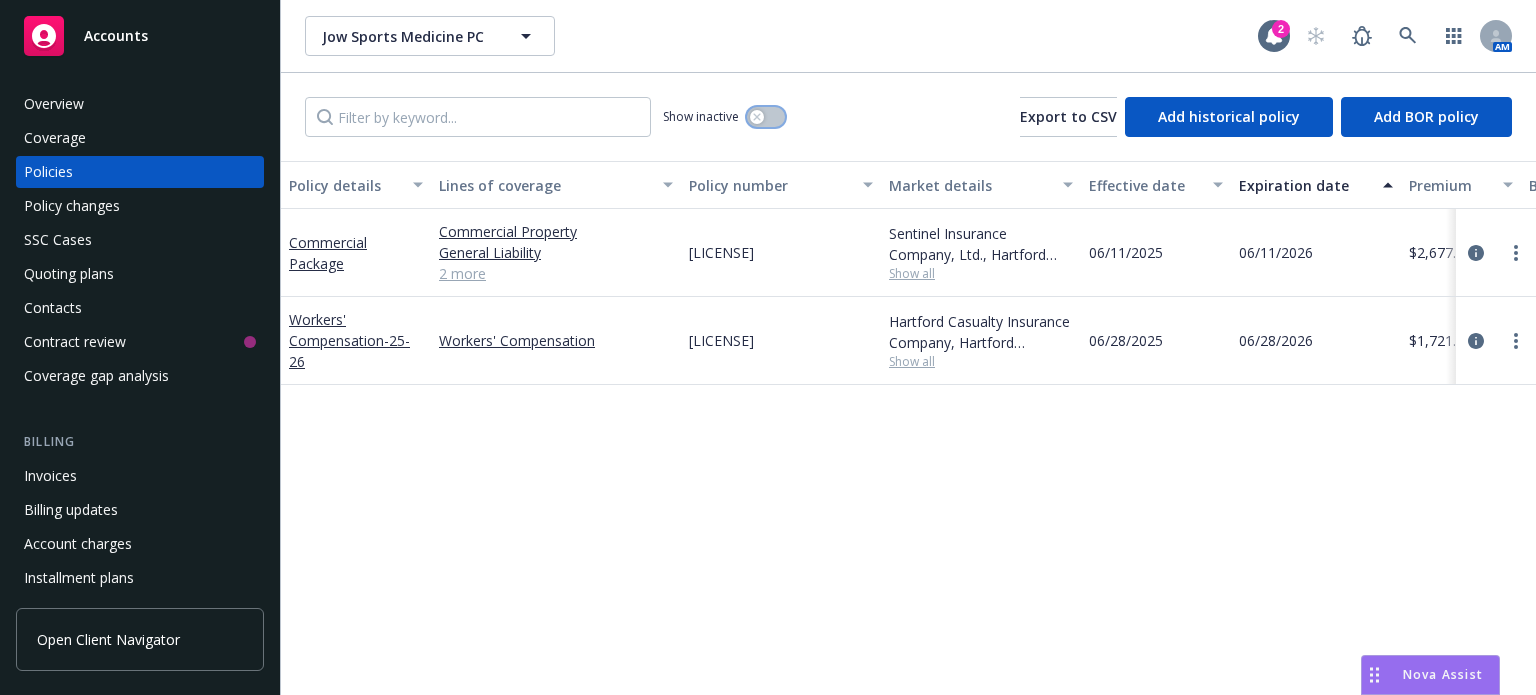 click at bounding box center [766, 117] 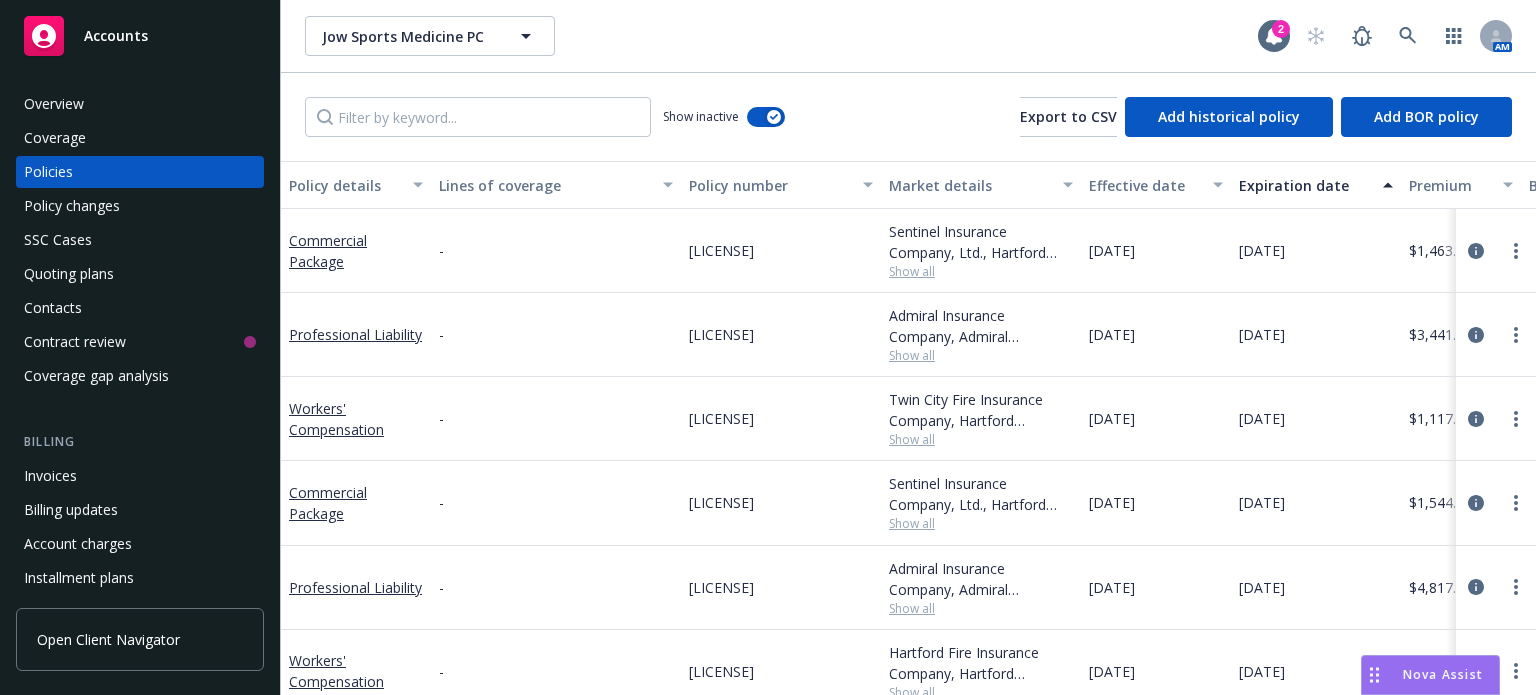 click on "Expiration date" at bounding box center (1305, 185) 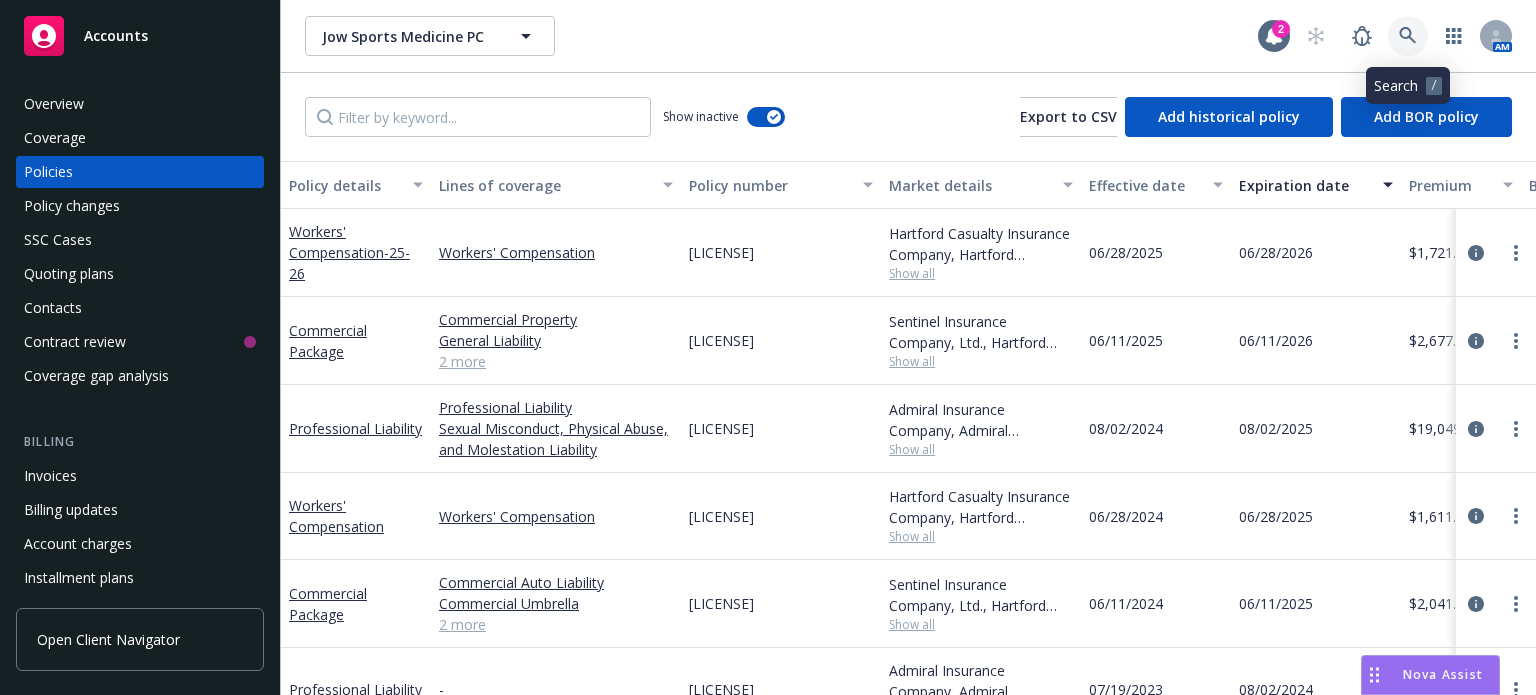 click 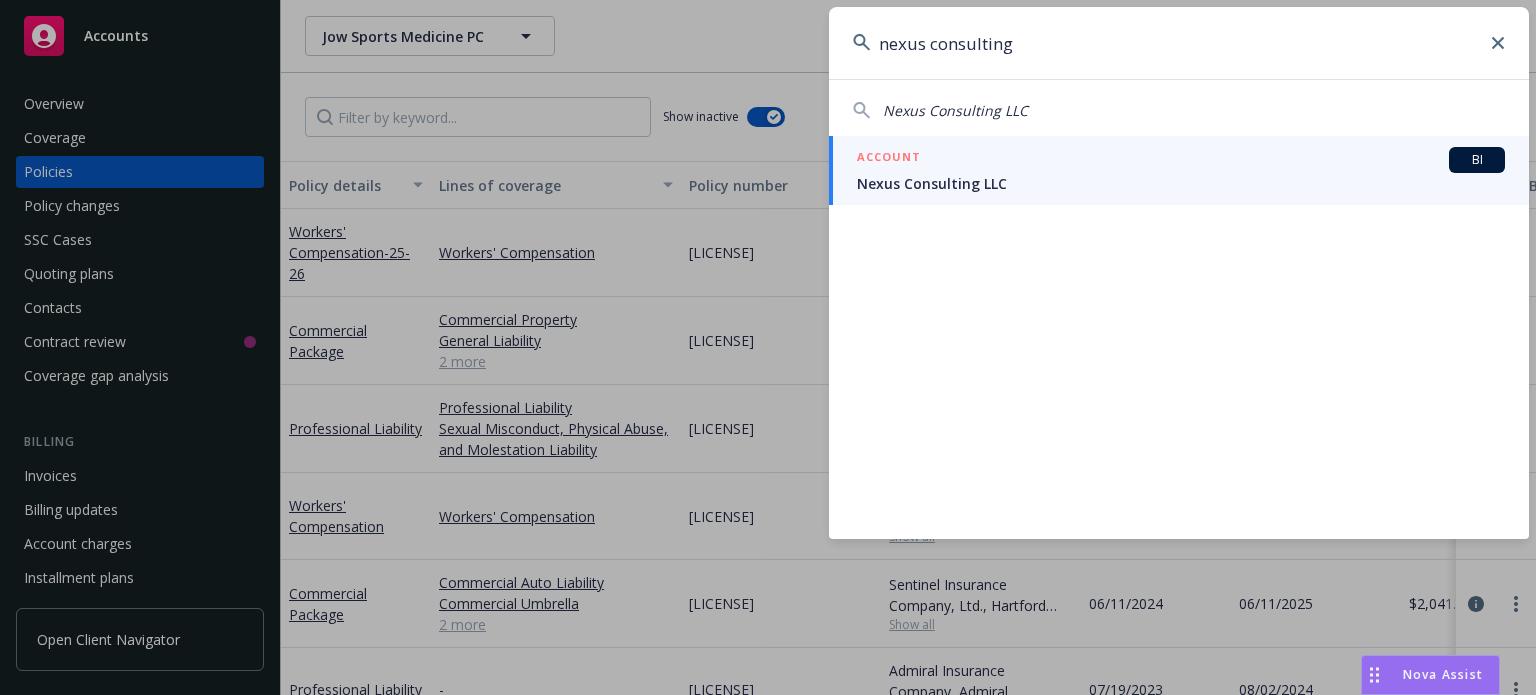 type on "nexus consulting" 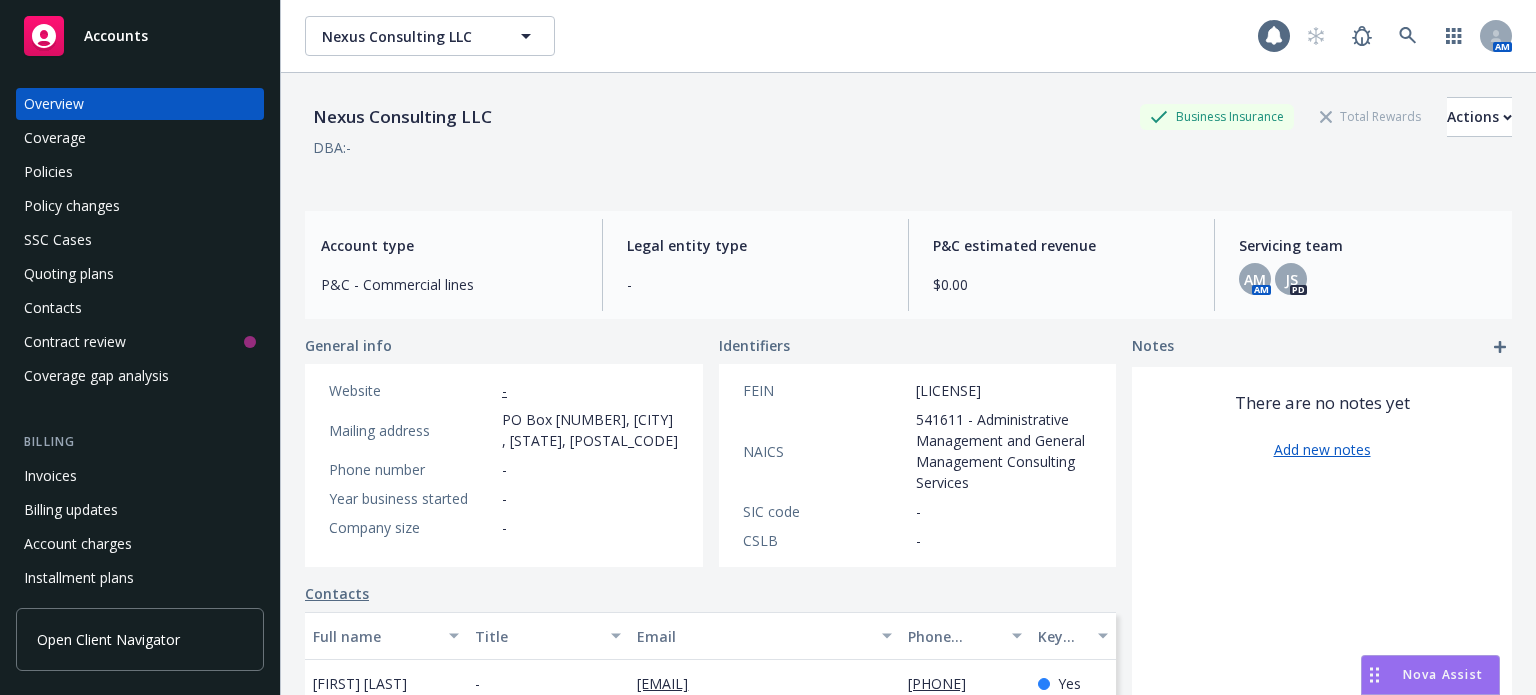click on "Quoting plans" at bounding box center [140, 274] 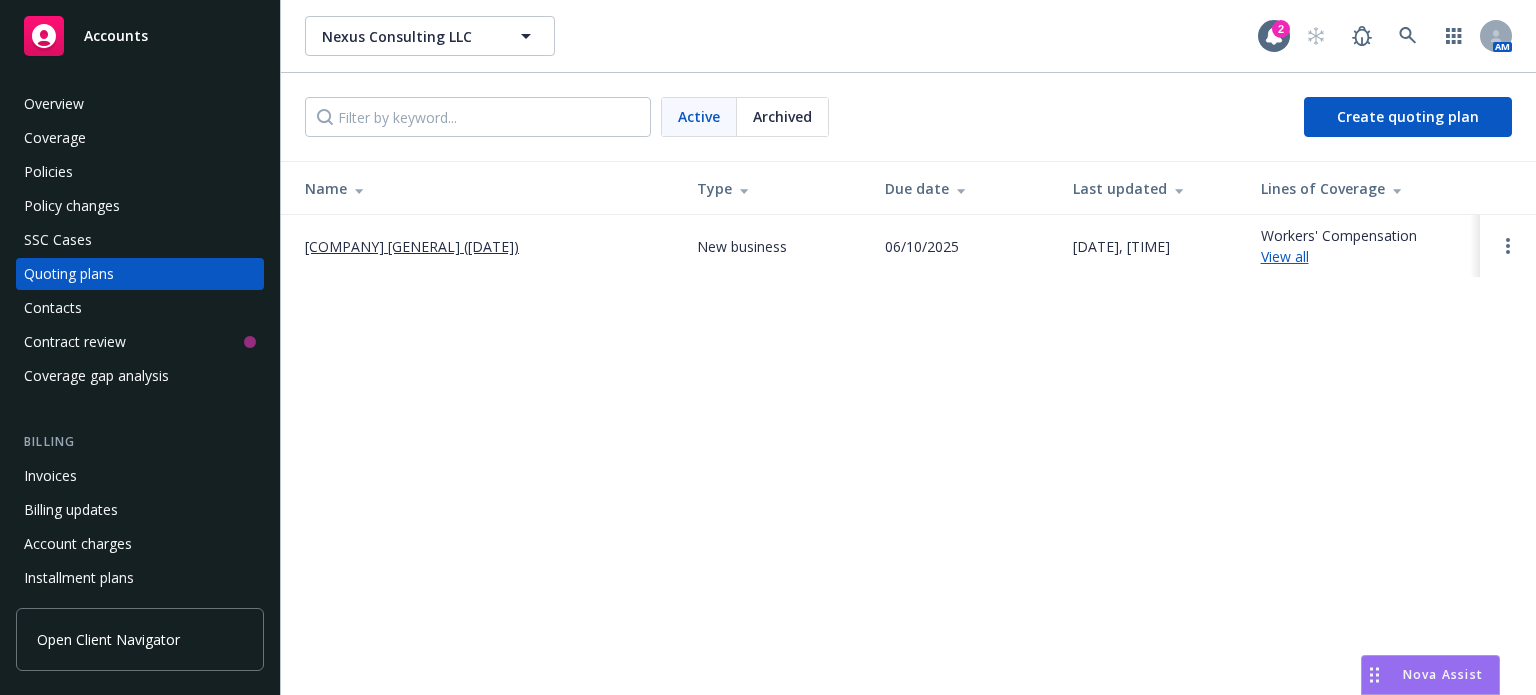 click on "[COMPANY] [GENERAL] ([DATE])" at bounding box center (412, 246) 